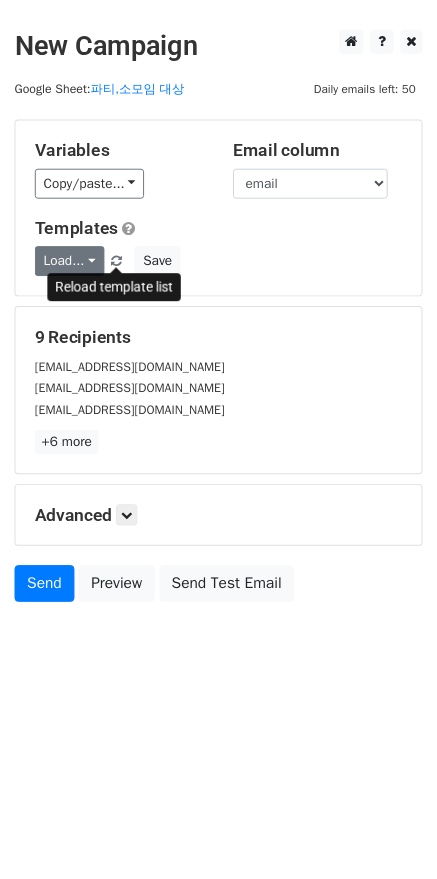 scroll, scrollTop: 0, scrollLeft: 0, axis: both 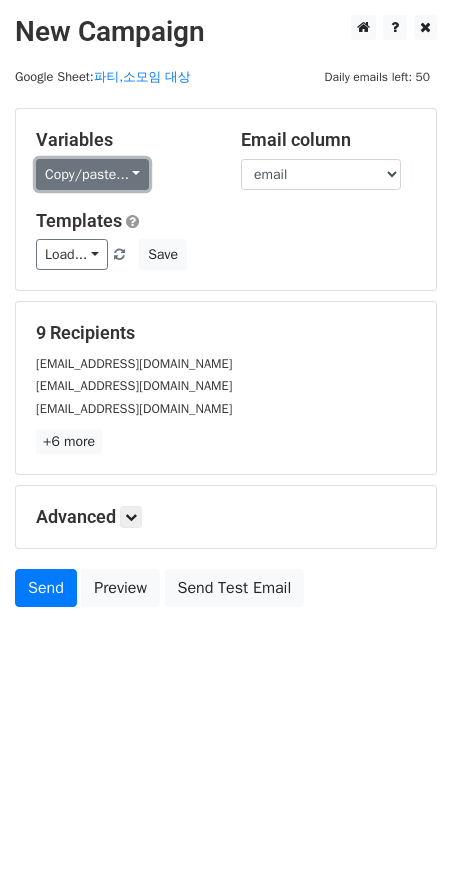 click on "Copy/paste..." at bounding box center (92, 174) 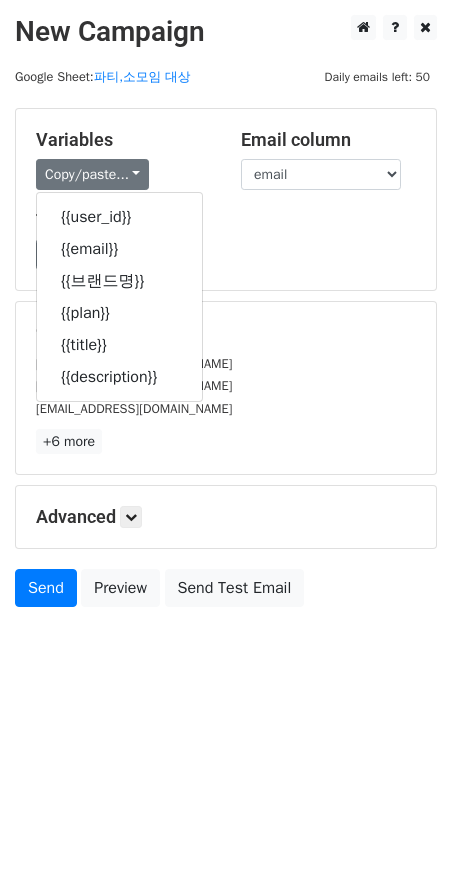 click on "Variables
Copy/paste...
{{user_id}}
{{email}}
{{브랜드명}}
{{plan}}
{{title}}
{{description}}
Email column
user_id
email
브랜드명
plan
title
description
Templates
Load...
No templates saved
Save" at bounding box center [226, 199] 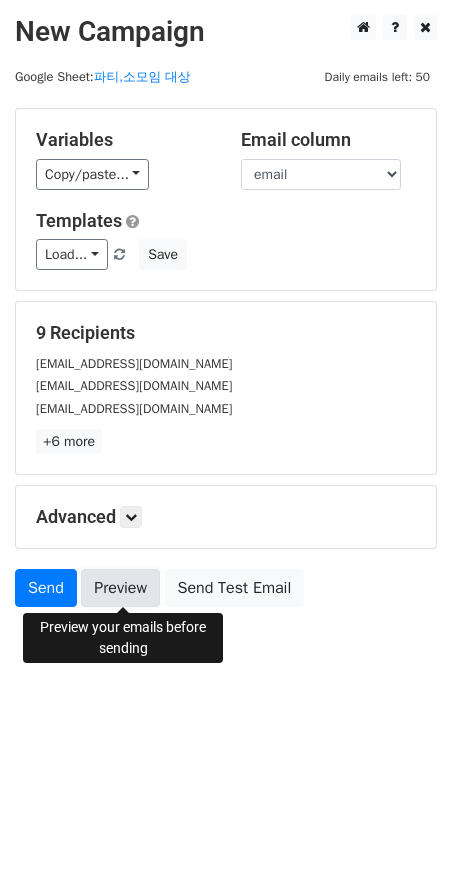 click on "Preview" at bounding box center (120, 588) 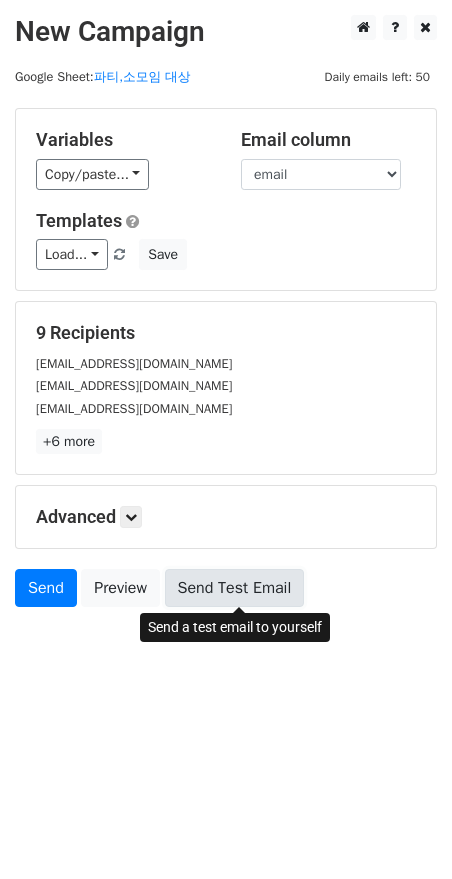 click on "Send Test Email" at bounding box center (235, 588) 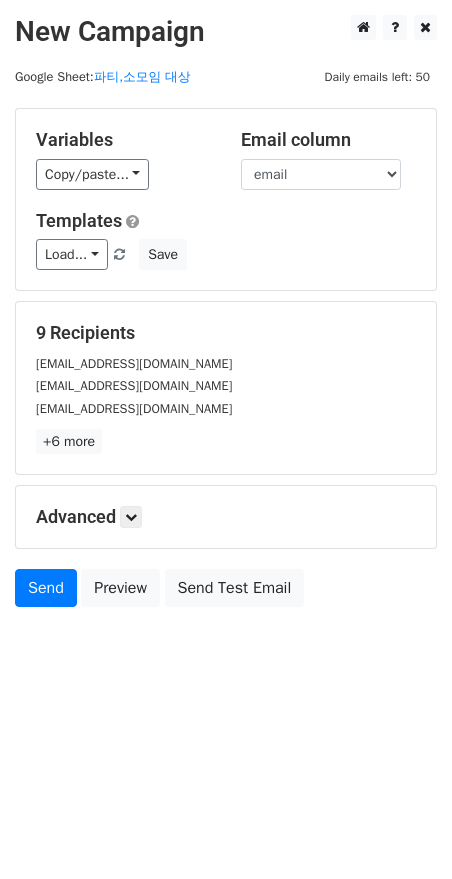 click on "Advanced" at bounding box center (226, 517) 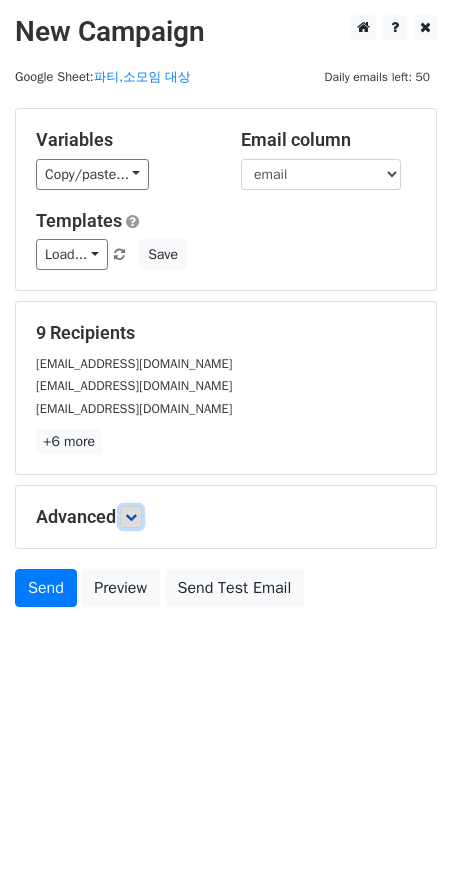 click at bounding box center (131, 517) 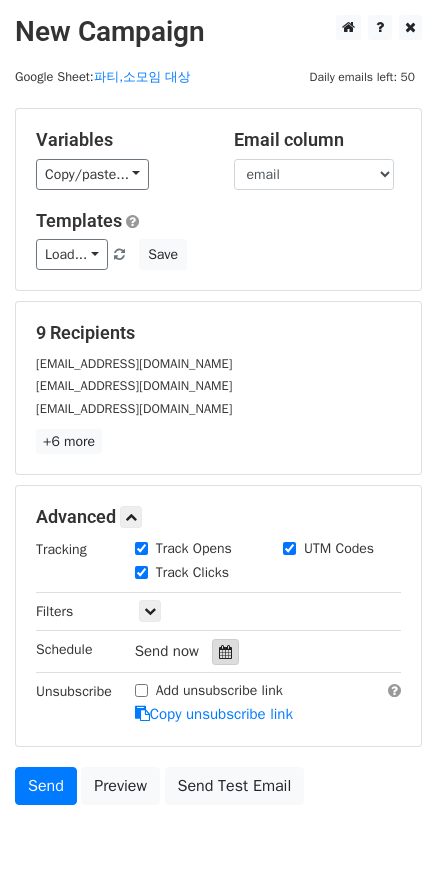 click at bounding box center [225, 652] 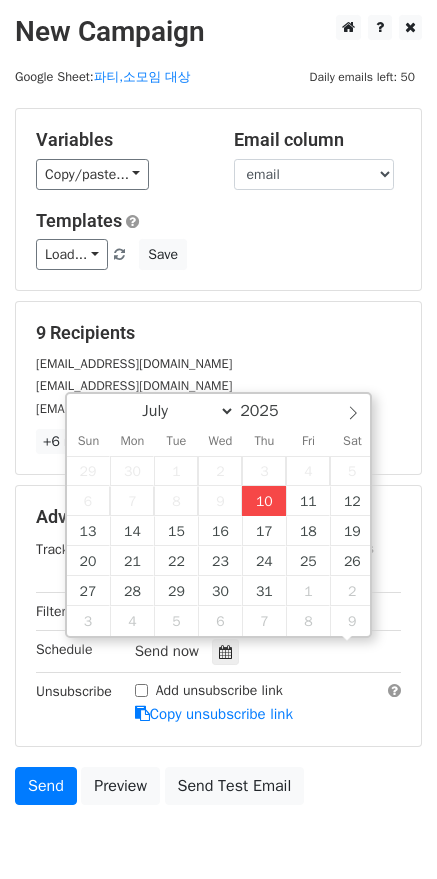 scroll, scrollTop: 1, scrollLeft: 0, axis: vertical 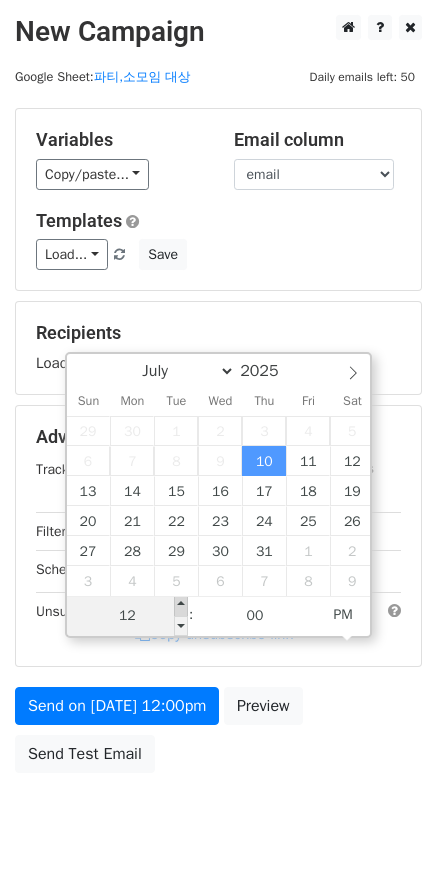 type on "2025-07-10 13:00" 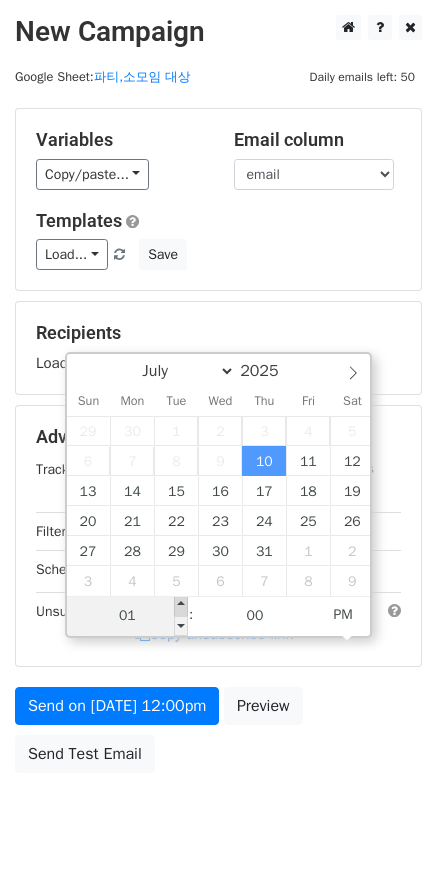 click at bounding box center (181, 606) 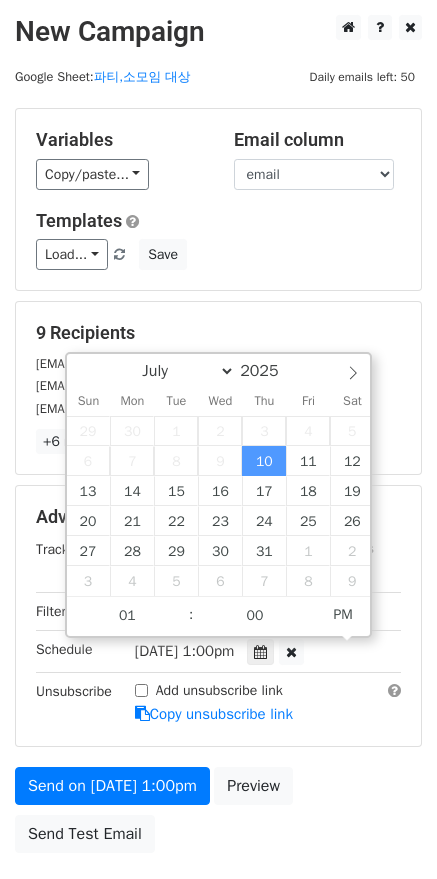 click on "Variables
Copy/paste...
{{user_id}}
{{email}}
{{브랜드명}}
{{plan}}
{{title}}
{{description}}
Email column
user_id
email
브랜드명
plan
title
description
Templates
Load...
No templates saved
Save
9 Recipients
productionacademy.official@gmail.com
officekeeperjiransoft@gmail.com
cs@some-on.co.kr
+6 more
9 Recipients
×
productionacademy.official@gmail.com
officekeeperjiransoft@gmail.com
cs@some-on.co.kr
ssobigstudio@gmail.com
jinhak2023@gmail.com
star@d-omniverse.com
drbang1982@gmail.com
supernova@besuit.co.kr
oblivion9624@gmail.com
Close
Advanced
Tracking
Track Opens
UTM Codes
Track Clicks
Filters
Schedule" at bounding box center (218, 485) 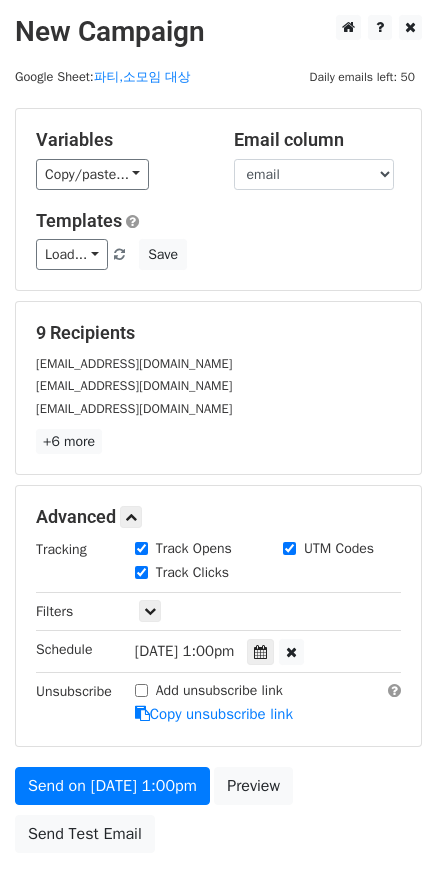 click on "Thu, Jul 10, 1:00pm" at bounding box center (185, 651) 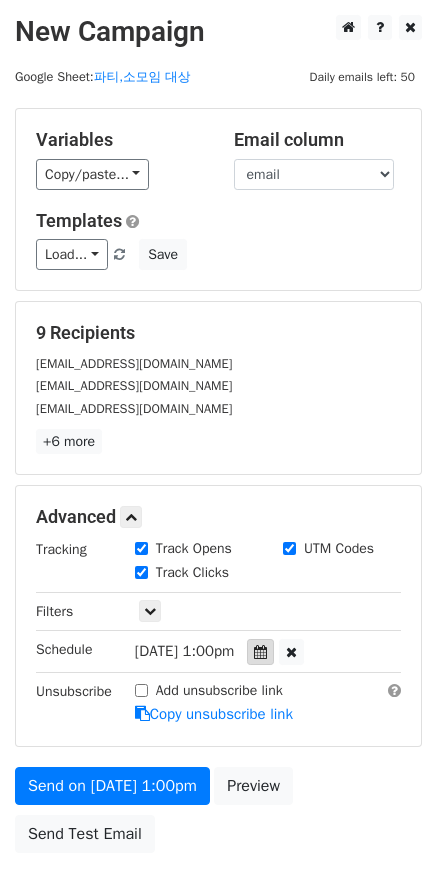 click at bounding box center (260, 652) 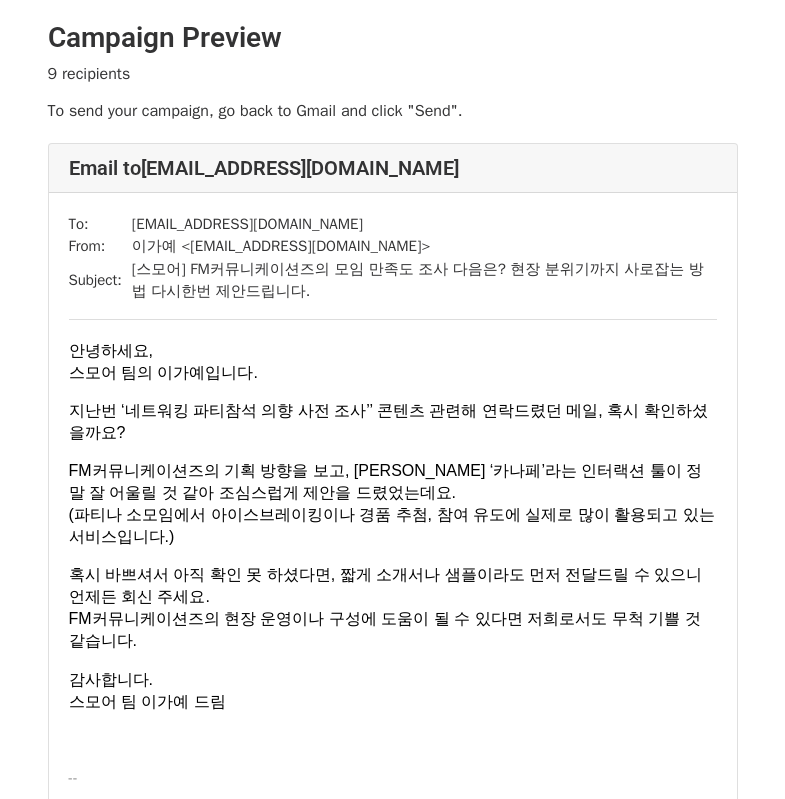scroll, scrollTop: 0, scrollLeft: 0, axis: both 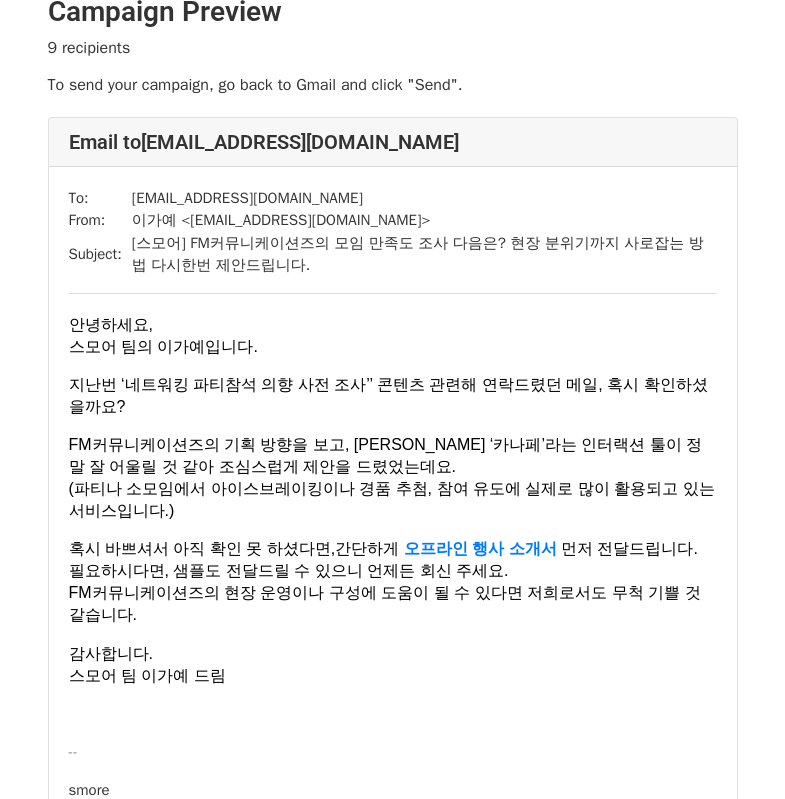 click on "지난번 ‘네트워킹 파티참석 의향 사전 조사’’ 콘텐츠 관련해 연락드렸던 메일, 혹시 확인하셨을까요?" at bounding box center (393, 396) 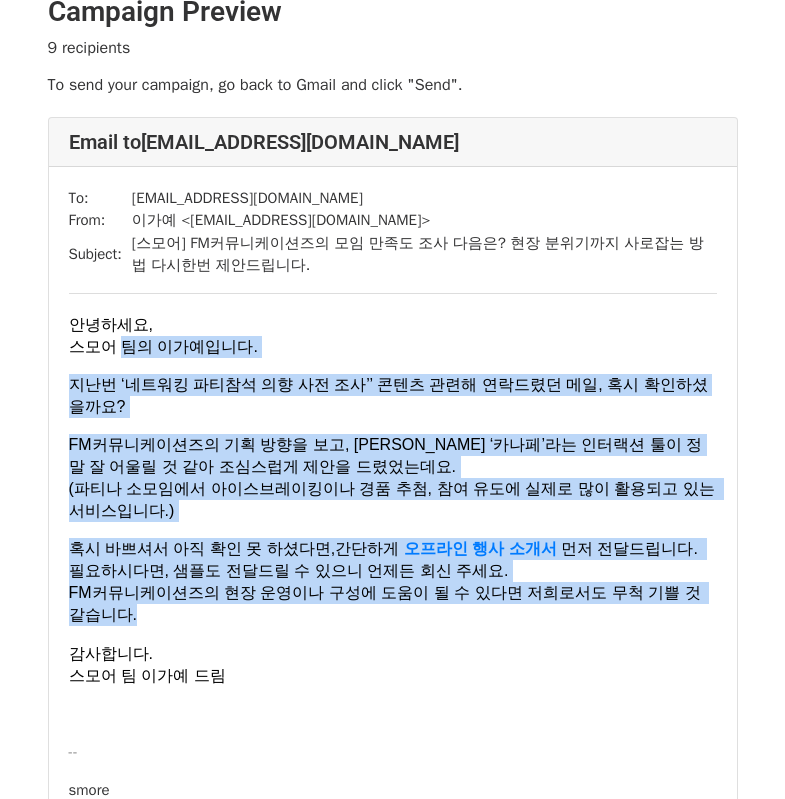 drag, startPoint x: 117, startPoint y: 345, endPoint x: 295, endPoint y: 593, distance: 305.2671 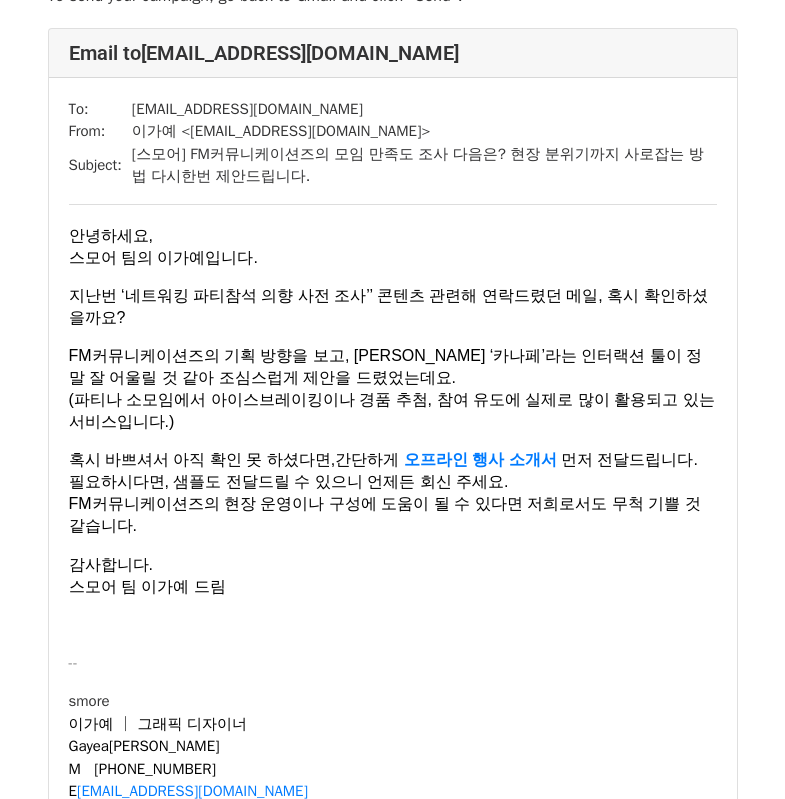 scroll, scrollTop: 119, scrollLeft: 0, axis: vertical 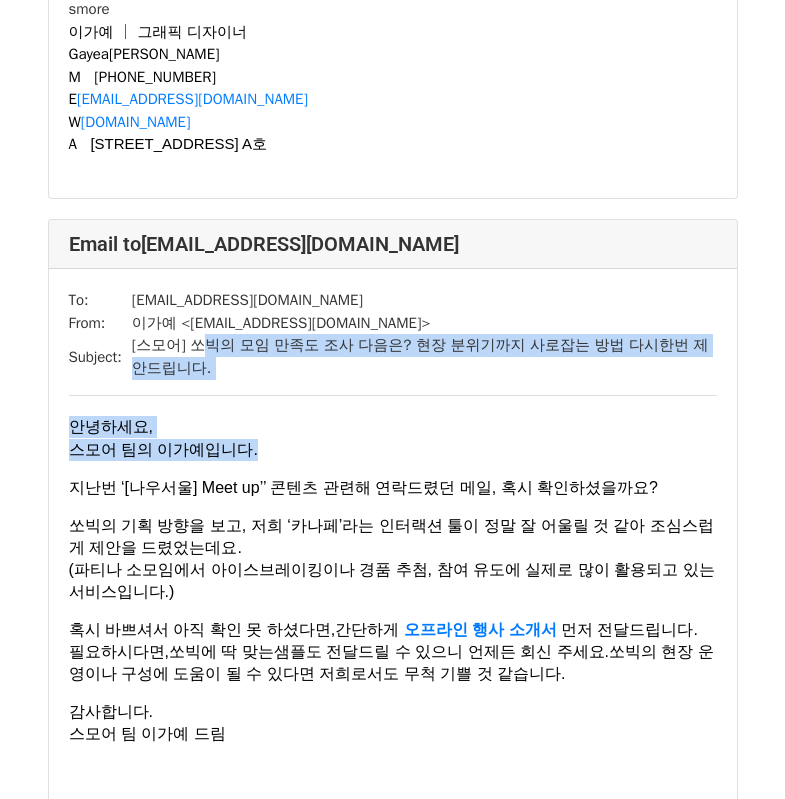 drag, startPoint x: 195, startPoint y: 246, endPoint x: 233, endPoint y: 350, distance: 110.724884 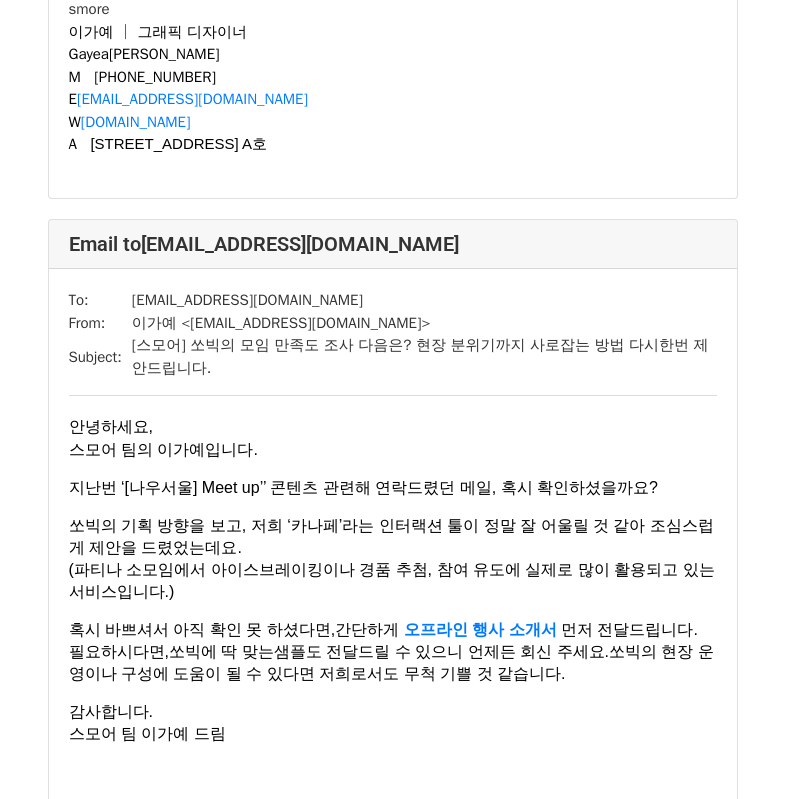 click on "안녕하세요, 스모어 팀의 이가예입니다. 지난번 ‘[나우서울] Meet up’’ 콘텐츠 관련해 연락드렸던 메일, 혹시 확인하셨을까요? 쏘빅의 기획 방향을 보고, 저희 ‘카나페’라는 인터랙션 툴이 정말 잘 어울릴 것 같아 조심스럽게 제안을 드렸었는데요. (파티나 소모임에서 아이스브레이킹이나 경품 추첨, 참여 유도에 실제로 많이 활용되고 있는 서비스입니다.) 혹시 바쁘셔서 아직 확인 못 하셨다면,간단하게   오프라인 행사 소개서   먼저 전달드립니다.
필요하시다면,  쏘빅에 딱 맞는  샘플도 전달드릴 수 있으니 언제든 회신 주세요.
쏘빅의 현장 운영이나 구성에 도움이 될 수 있다면 저희로서도 무척 기쁠 것 같습니다. 감사합니다. 스모어 팀 이가예 드림" at bounding box center [393, -2004] 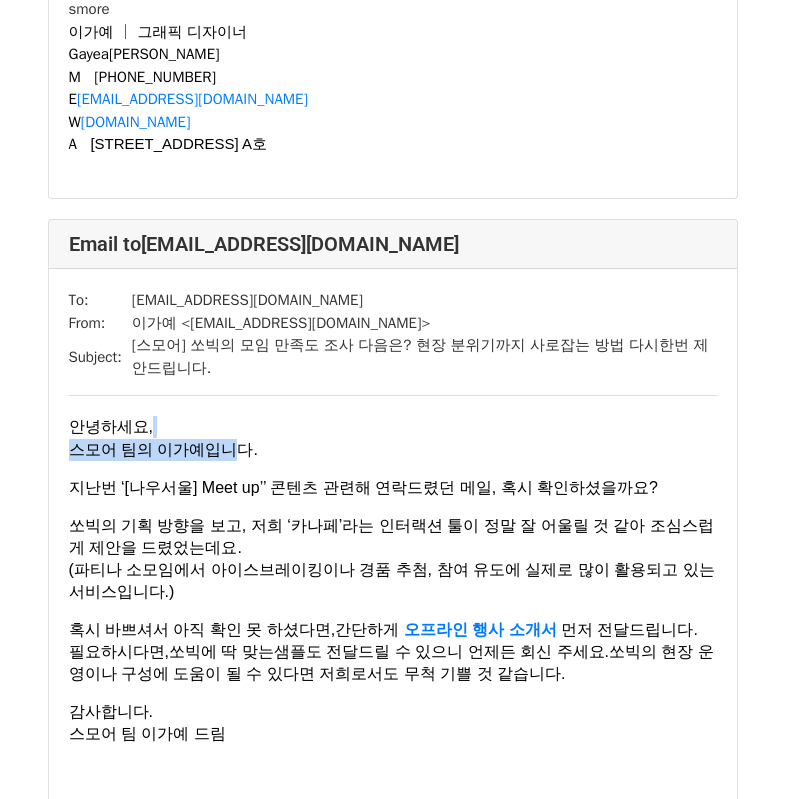 click on "안녕하세요, 스모어 팀의 이가예입니다." at bounding box center [393, -2168] 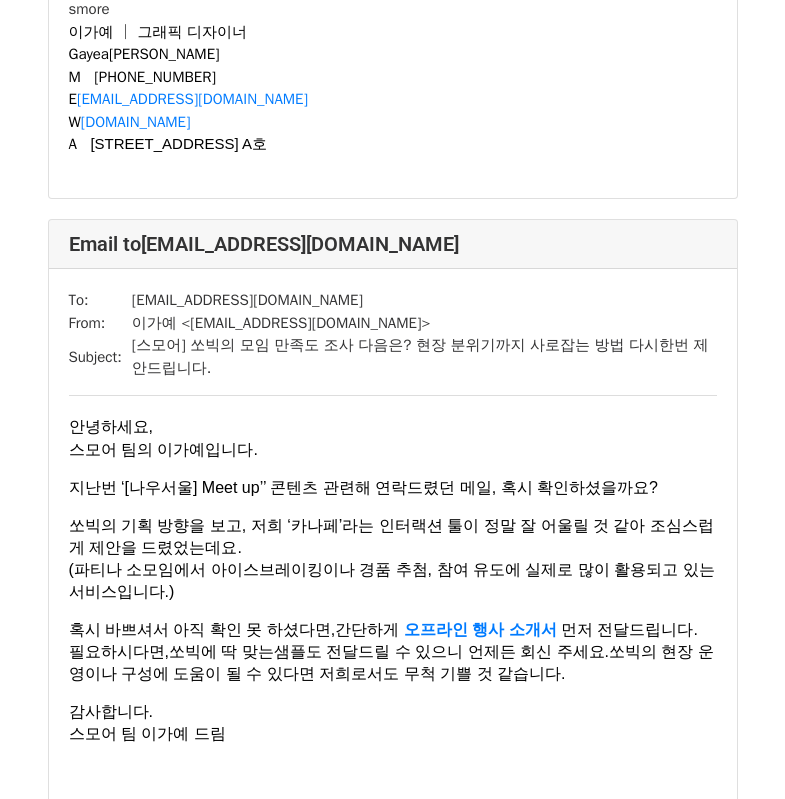 click on "To:
ssobigstudio@gmail.com
From:
이가예 < gaye1224@canape.im >
Subject:
[스모어] 쏘빅의 모임 만족도 조사 다음은? 현장 분위기까지 사로잡는 방법 다시한번 제안드립니다.
안녕하세요, 스모어 팀의 이가예입니다. 지난번 ‘[나우서울] Meet up’’ 콘텐츠 관련해 연락드렸던 메일, 혹시 확인하셨을까요? 쏘빅의 기획 방향을 보고, 저희 ‘카나페’라는 인터랙션 툴이 정말 잘 어울릴 것 같아 조심스럽게 제안을 드렸었는데요. (파티나 소모임에서 아이스브레이킹이나 경품 추첨, 참여 유도에 실제로 많이 활용되고 있는 서비스입니다.) 혹시 바쁘셔서 아직 확인 못 하셨다면,간단하게   오프라인 행사 소개서   먼저 전달드립니다.
필요하시다면,  쏘빅에 딱 맞는  샘플도 전달드릴 수 있으니 언제든 회신 주세요.
감사합니다. 스모어 팀 이가예 드림 -- smore Gayea  Lee" at bounding box center (393, 653) 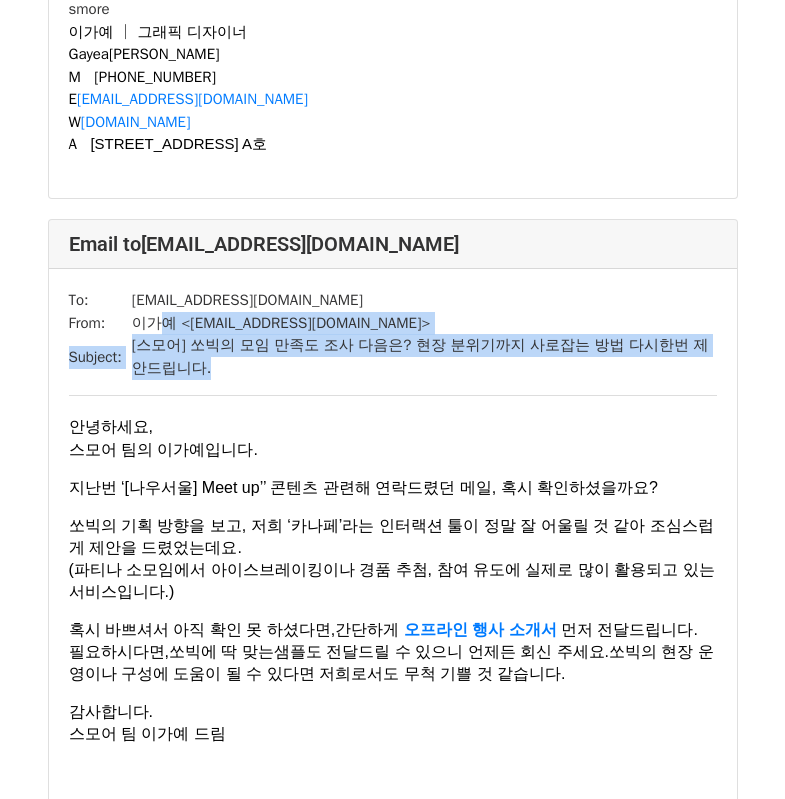drag, startPoint x: 125, startPoint y: 223, endPoint x: 177, endPoint y: 271, distance: 70.76723 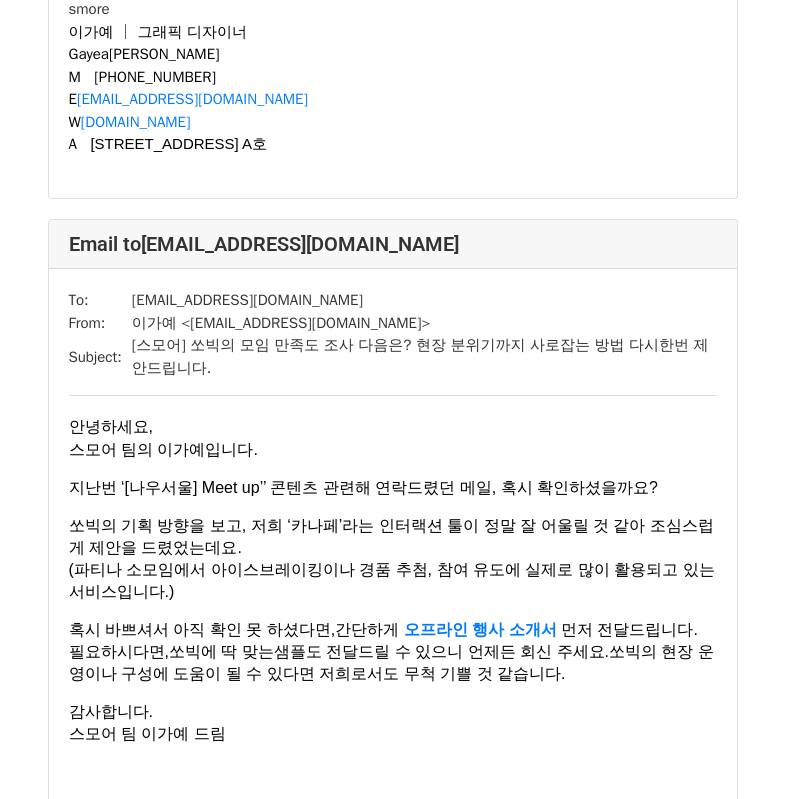 click on "안녕하세요, 스모어 팀의 이가예입니다." at bounding box center (393, -2168) 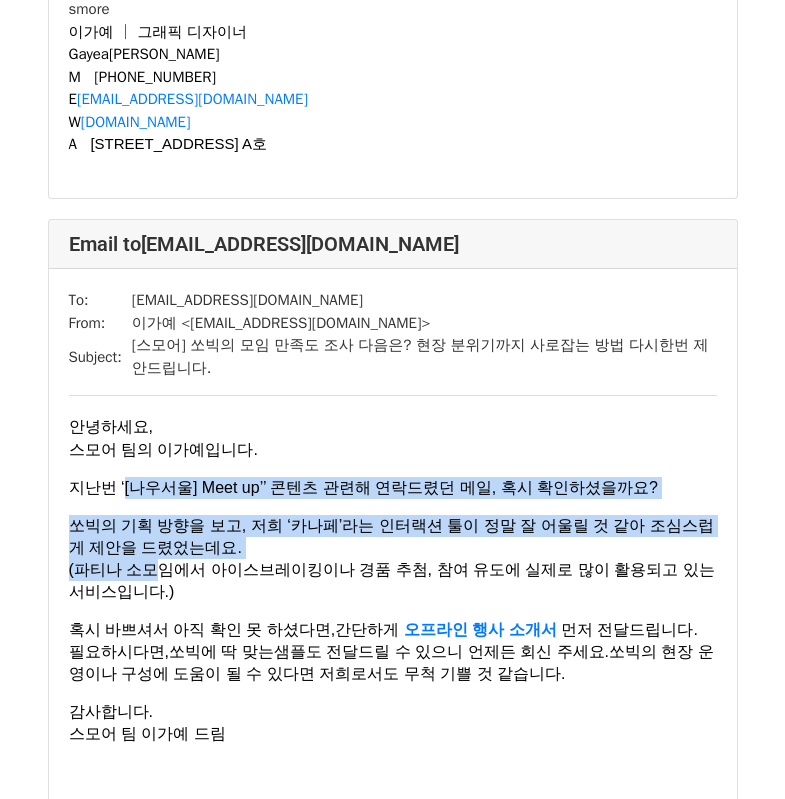 drag, startPoint x: 119, startPoint y: 383, endPoint x: 143, endPoint y: 448, distance: 69.289246 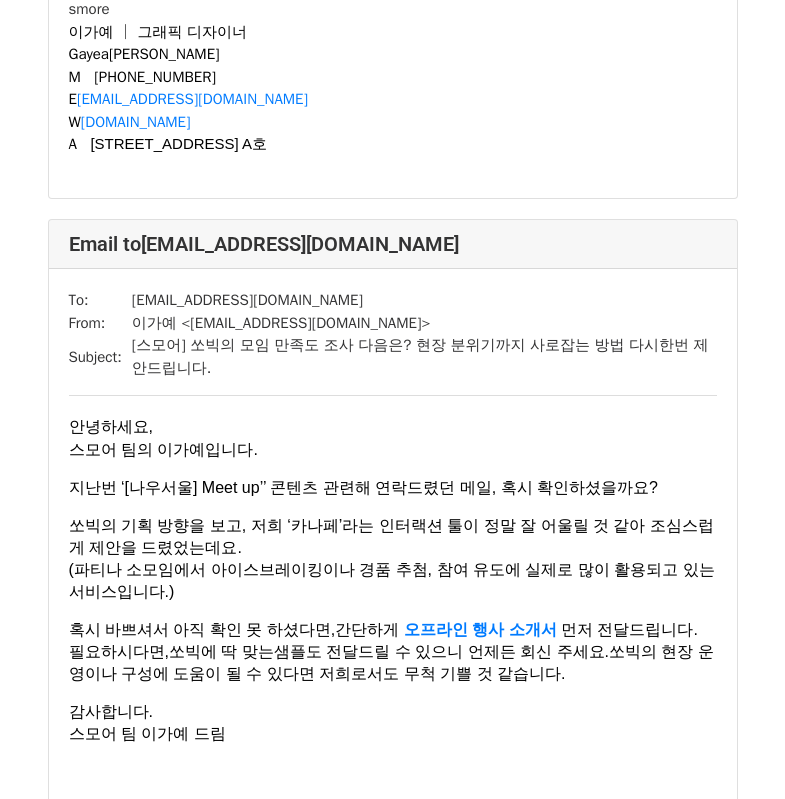 click on "(파티나 소모임에서 아이스브레이킹이나 경품 추첨, 참여 유도에 실제로 많이 활용되고 있는 서비스입니다.)" at bounding box center [394, -2005] 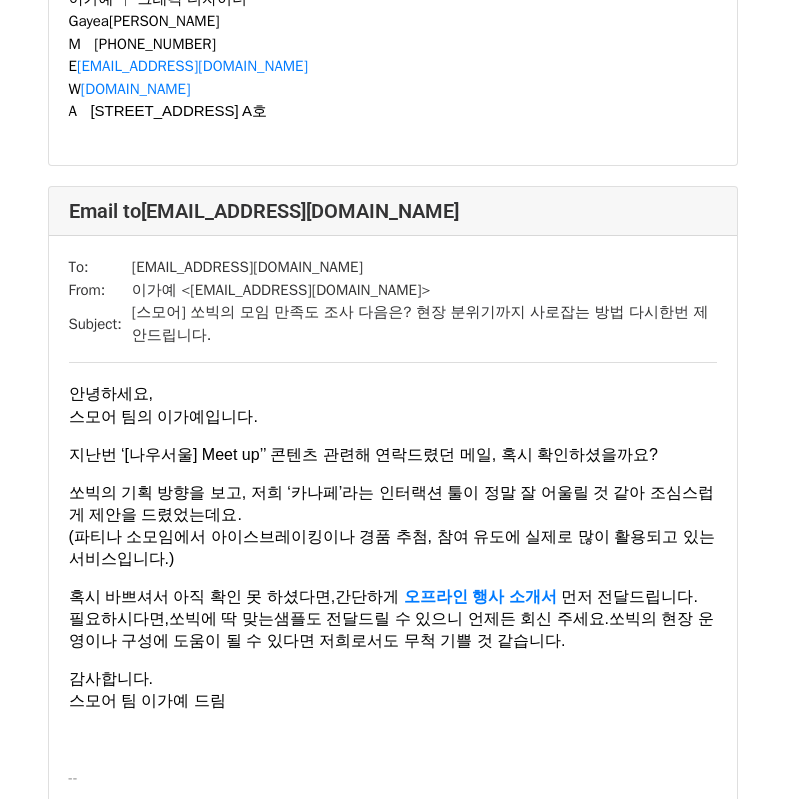 scroll, scrollTop: 2566, scrollLeft: 0, axis: vertical 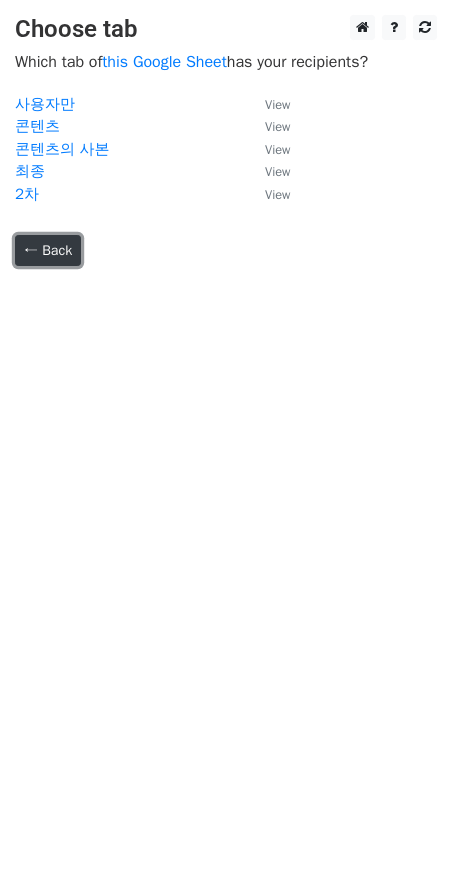 click on "← Back" at bounding box center [48, 250] 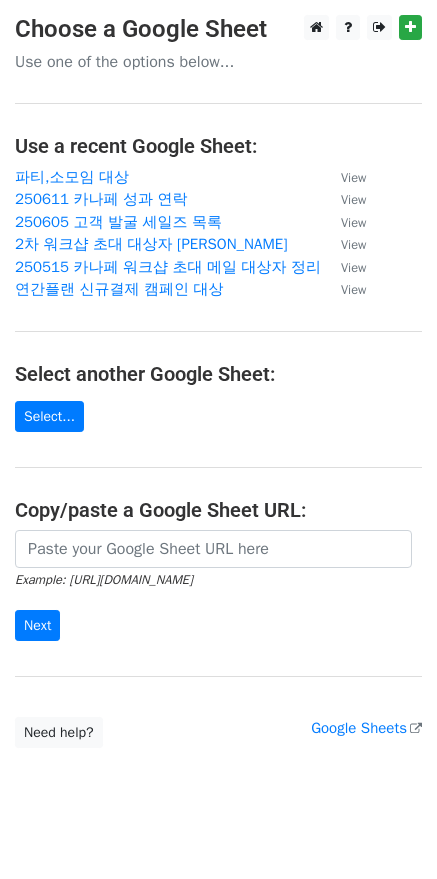 scroll, scrollTop: 0, scrollLeft: 0, axis: both 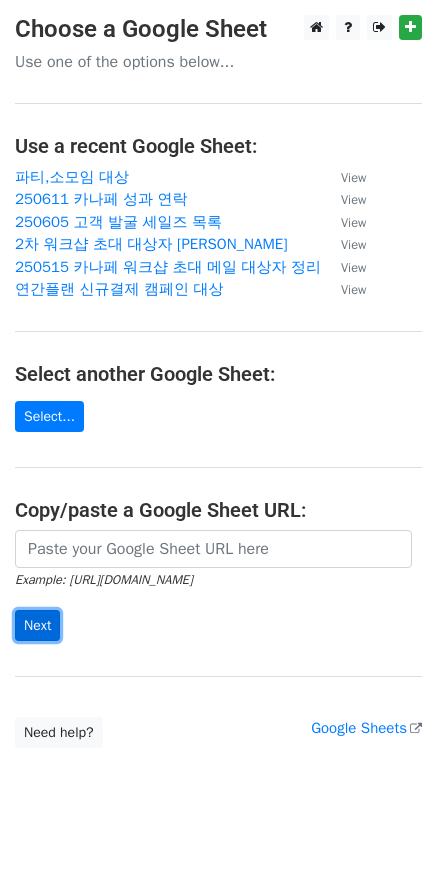 click on "Next" at bounding box center (37, 625) 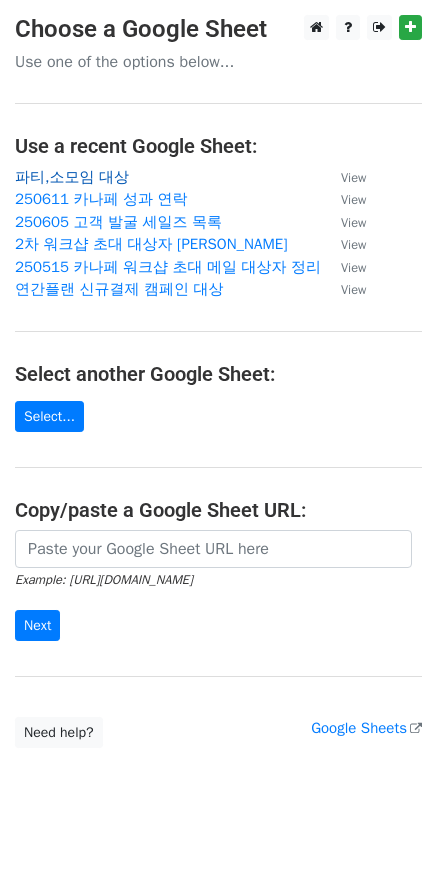 click on "파티,소모임 대상" at bounding box center [72, 177] 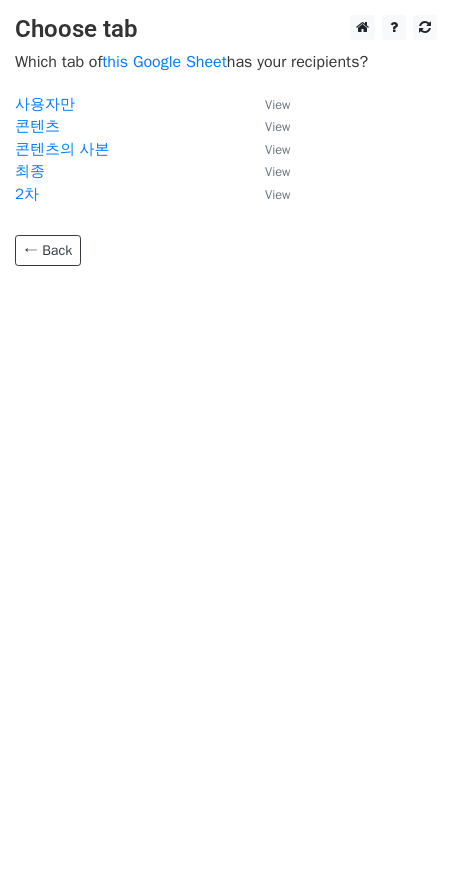 scroll, scrollTop: 0, scrollLeft: 0, axis: both 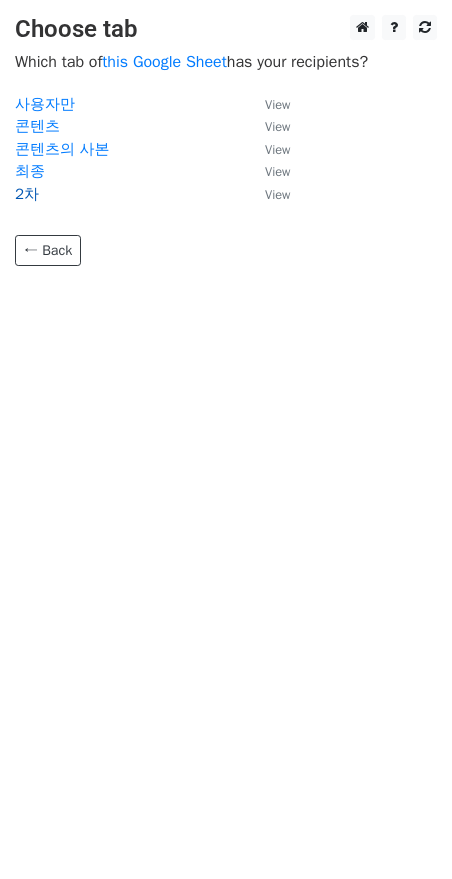click on "2차" at bounding box center (27, 194) 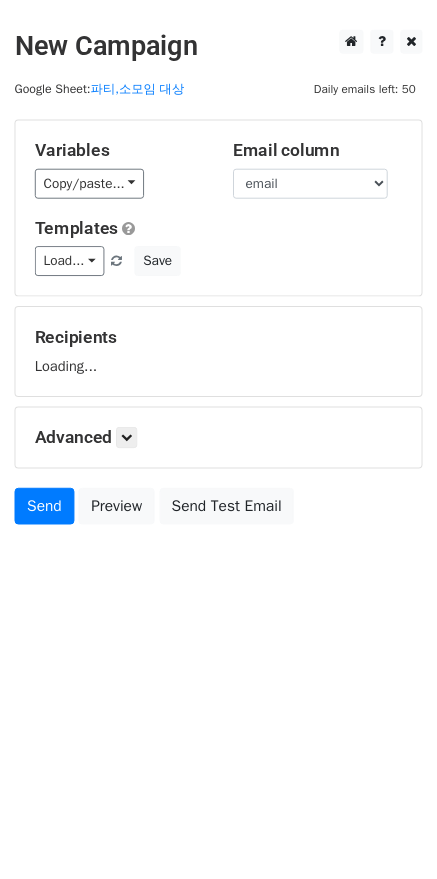 scroll, scrollTop: 0, scrollLeft: 0, axis: both 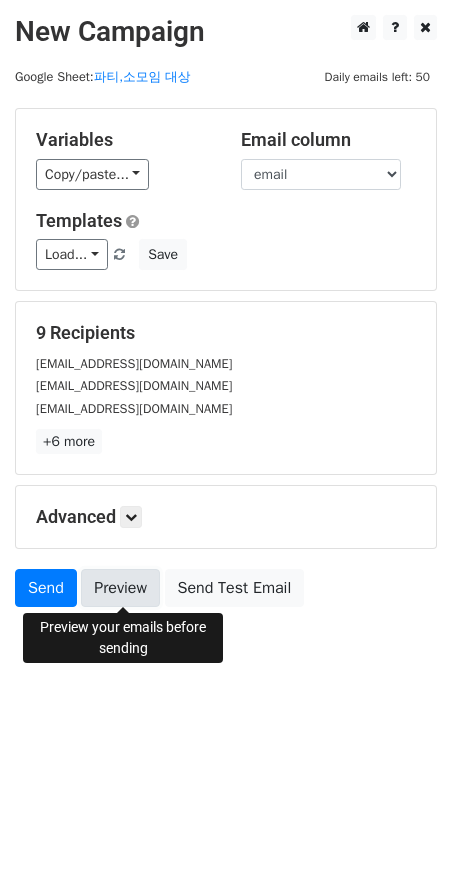 click on "Preview" at bounding box center (120, 588) 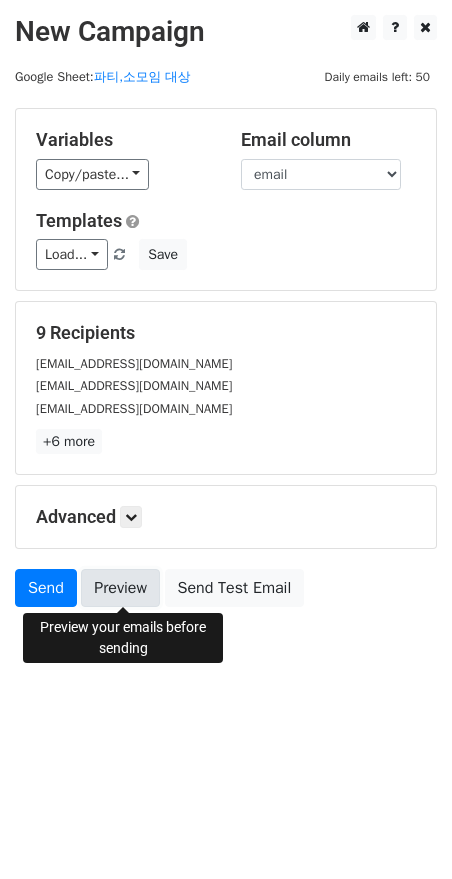 click on "Preview" at bounding box center [120, 588] 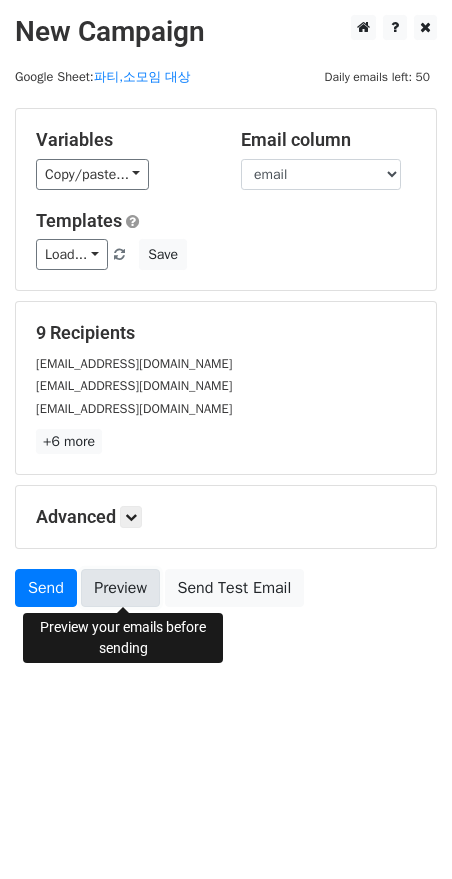 click on "Preview" at bounding box center [120, 588] 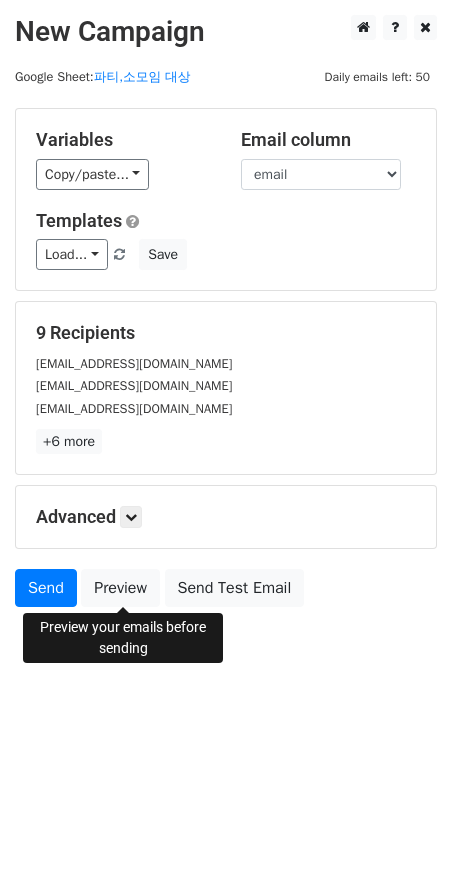 click on "Advanced
Tracking
Track Opens
UTM Codes
Track Clicks
Filters
Only include spreadsheet rows that match the following filters:
Schedule
Send now
Unsubscribe
Add unsubscribe link
Copy unsubscribe link" at bounding box center (226, 517) 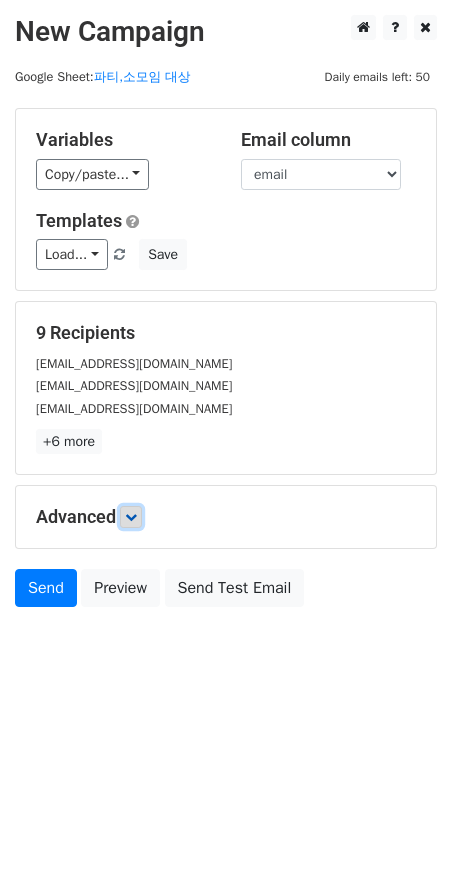 click at bounding box center [131, 517] 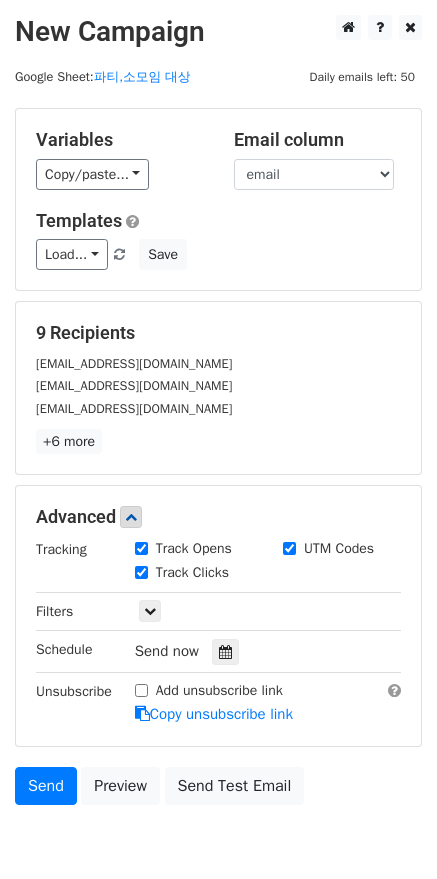 click on "Send now" at bounding box center [252, 651] 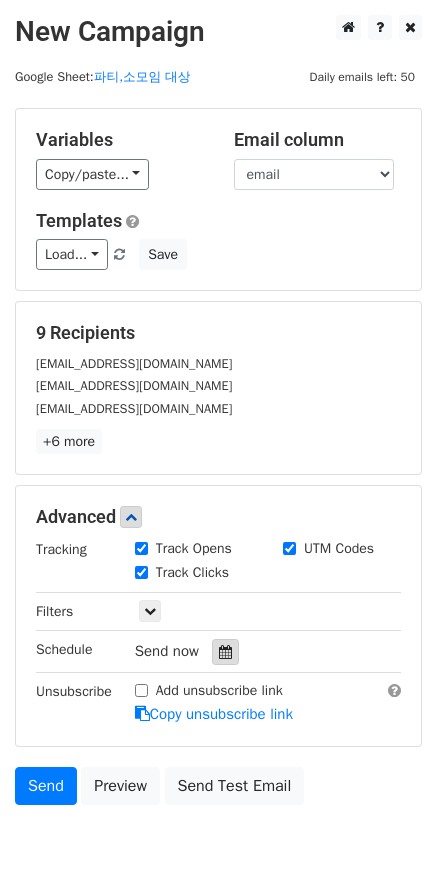 click at bounding box center [225, 652] 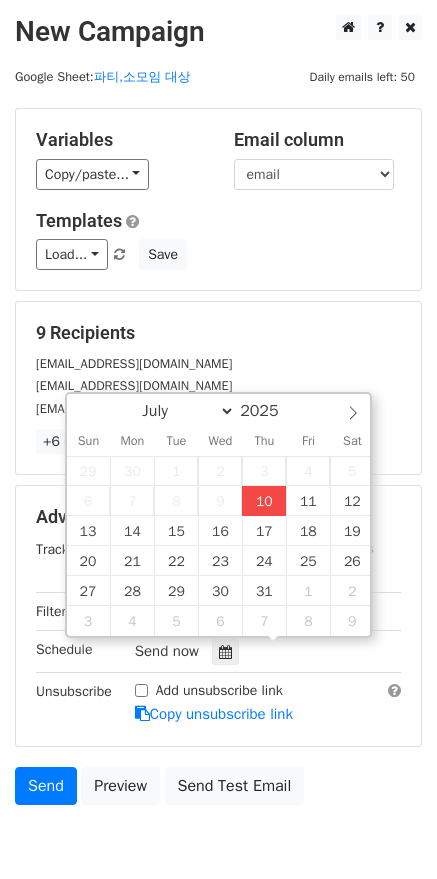 type on "2025-07-10 12:54" 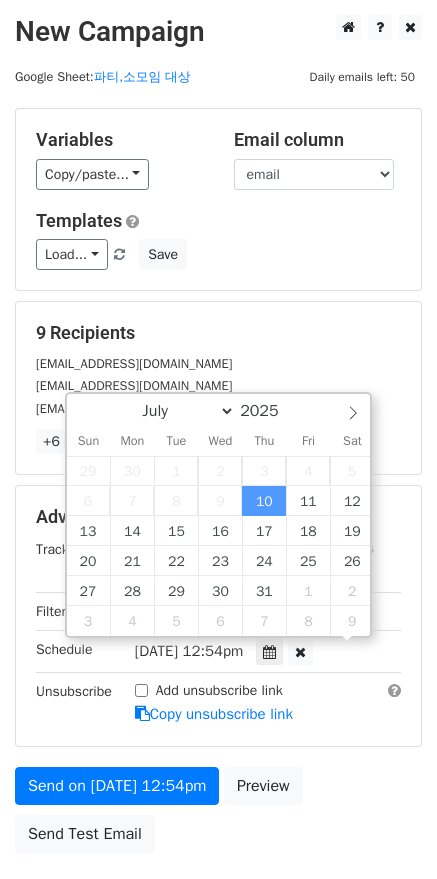scroll, scrollTop: 1, scrollLeft: 0, axis: vertical 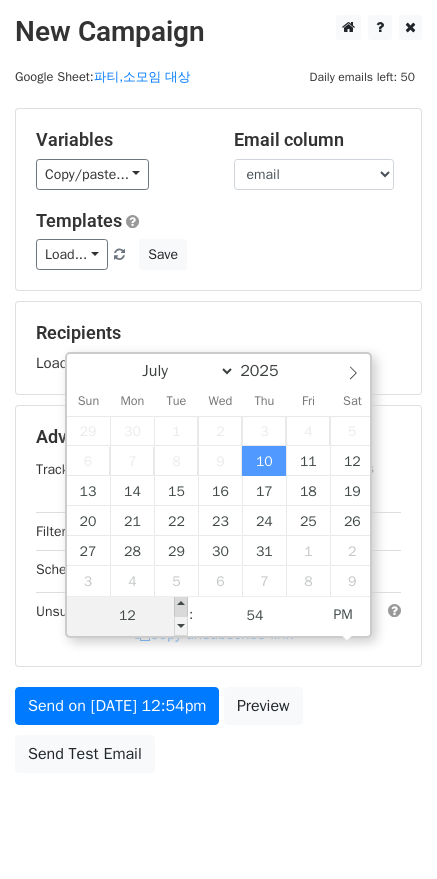 type on "2025-07-10 13:54" 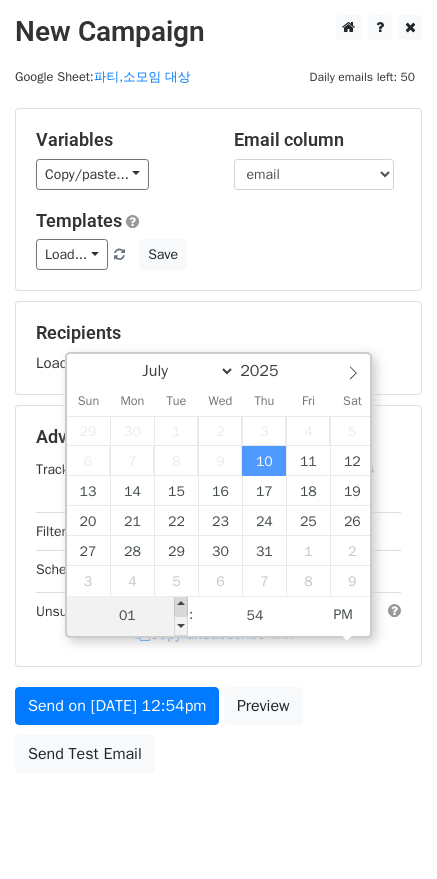 click at bounding box center (181, 606) 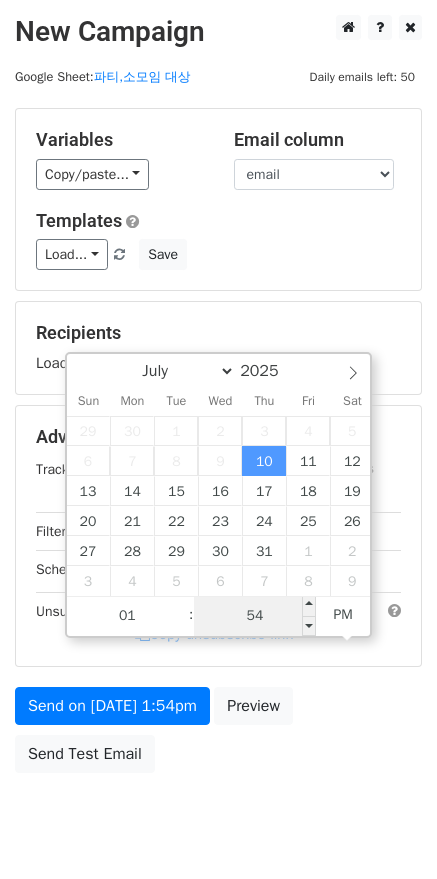 click on "54" at bounding box center (255, 616) 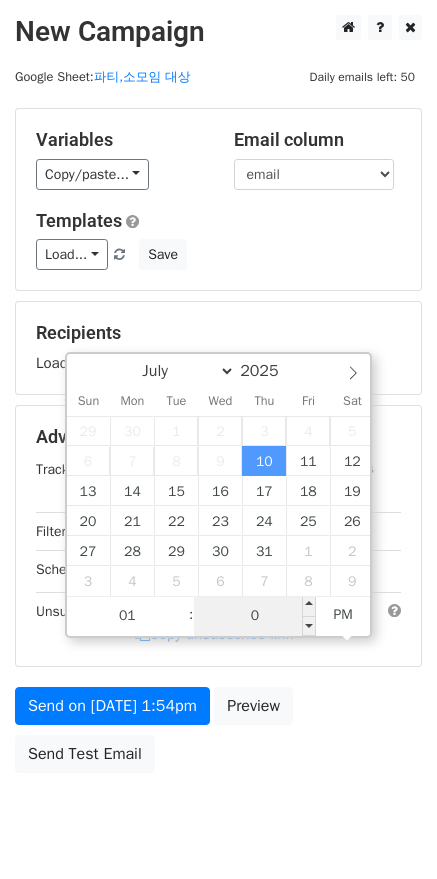 type on "00" 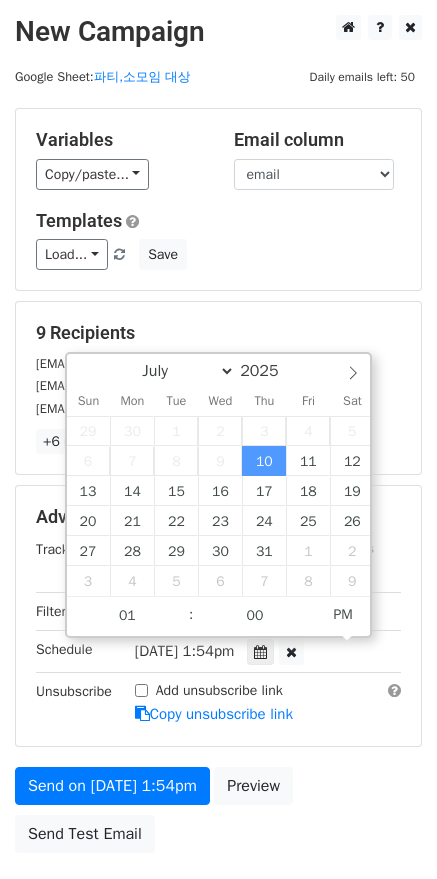 type on "2025-07-10 13:00" 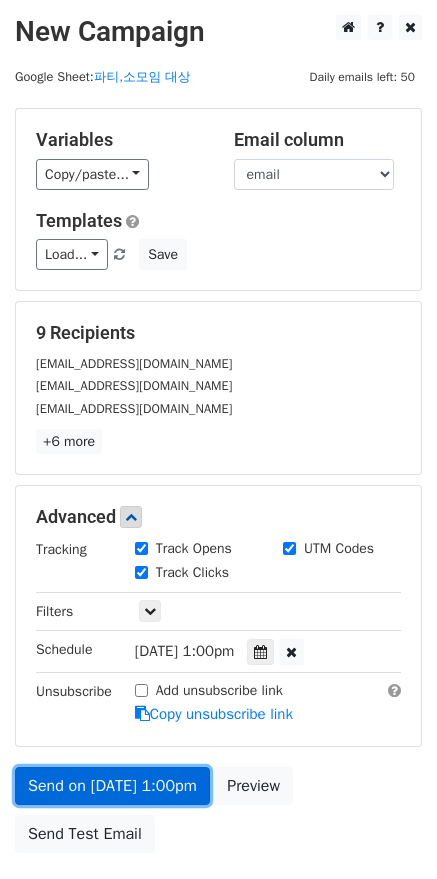click on "Send on Jul 10 at 1:00pm" at bounding box center [112, 786] 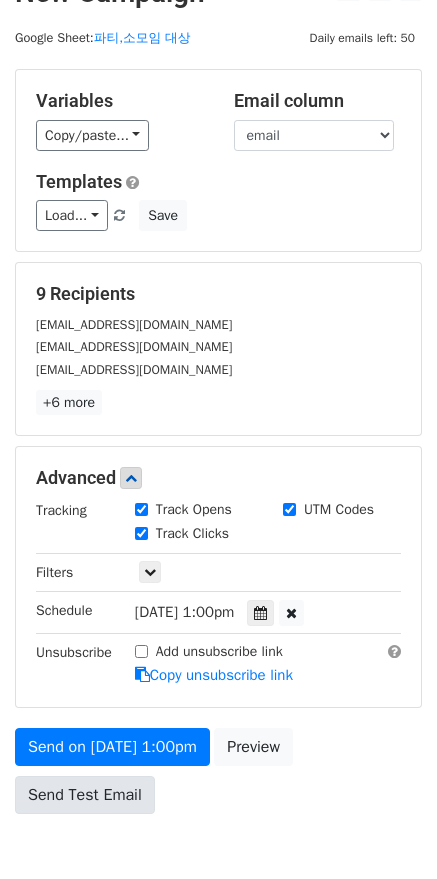 scroll, scrollTop: 141, scrollLeft: 0, axis: vertical 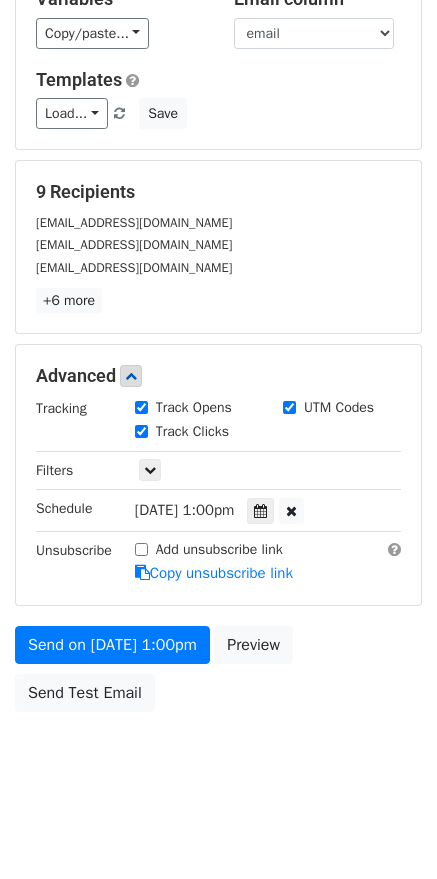 click on "New Campaign
Daily emails left: 50
Google Sheet:
파티,소모임 대상
Variables
Copy/paste...
{{user_id}}
{{email}}
{{브랜드명}}
{{plan}}
{{title}}
{{description}}
Email column
user_id
email
브랜드명
plan
title
description
Templates
Load...
No templates saved
Save
9 Recipients
productionacademy.official@gmail.com
officekeeperjiransoft@gmail.com
cs@some-on.co.kr
+6 more
9 Recipients
×
productionacademy.official@gmail.com
officekeeperjiransoft@gmail.com
cs@some-on.co.kr
ssobigstudio@gmail.com
jinhak2023@gmail.com
star@d-omniverse.com
drbang1982@gmail.com
supernova@besuit.co.kr
oblivion9624@gmail.com
Close
Advanced
Tracking
Track Opens" at bounding box center (218, 338) 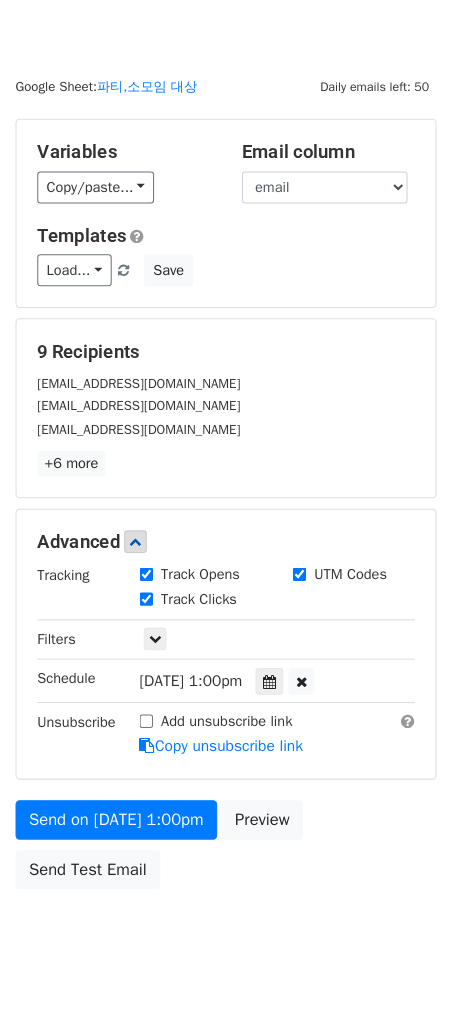 scroll, scrollTop: 0, scrollLeft: 0, axis: both 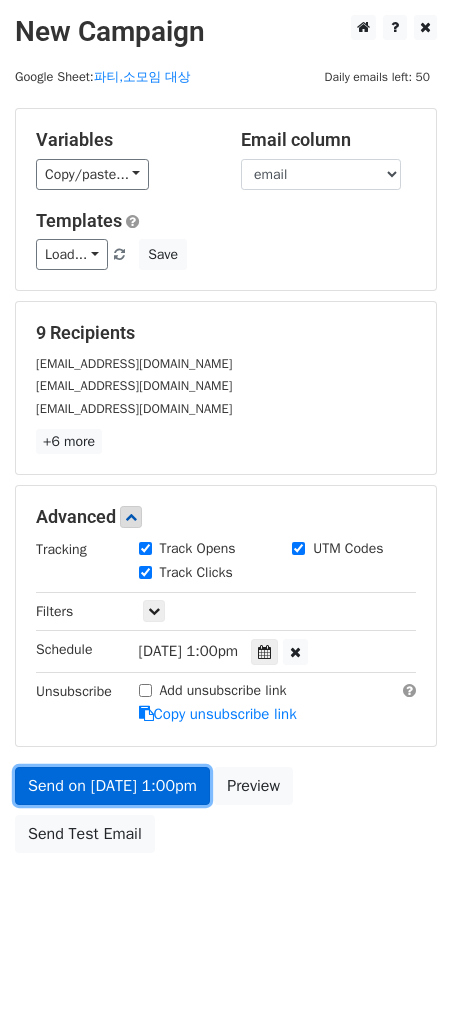 click on "Send on Jul 10 at 1:00pm" at bounding box center (112, 786) 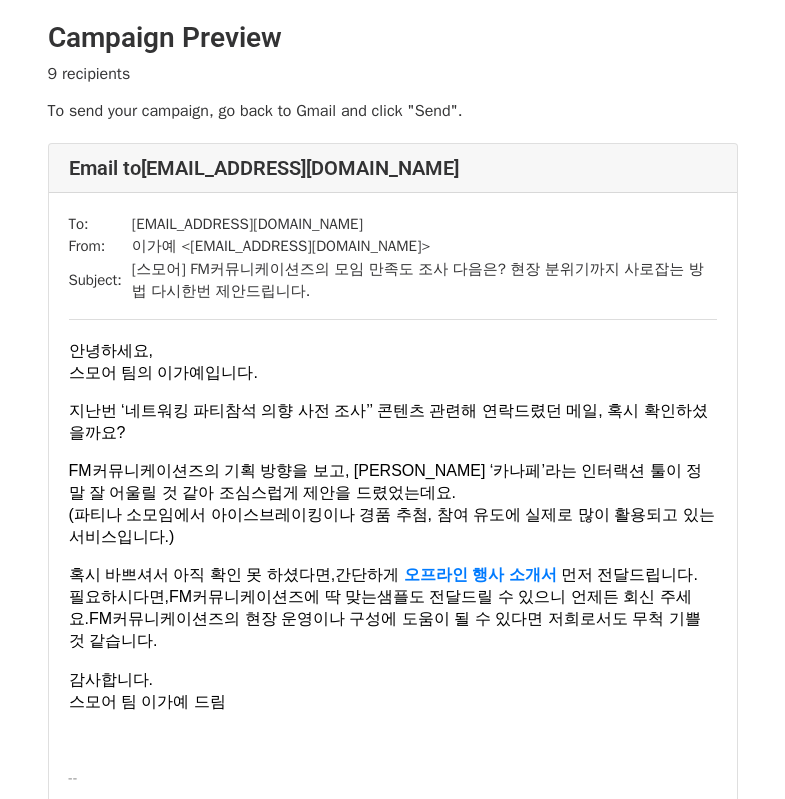 scroll, scrollTop: 0, scrollLeft: 0, axis: both 